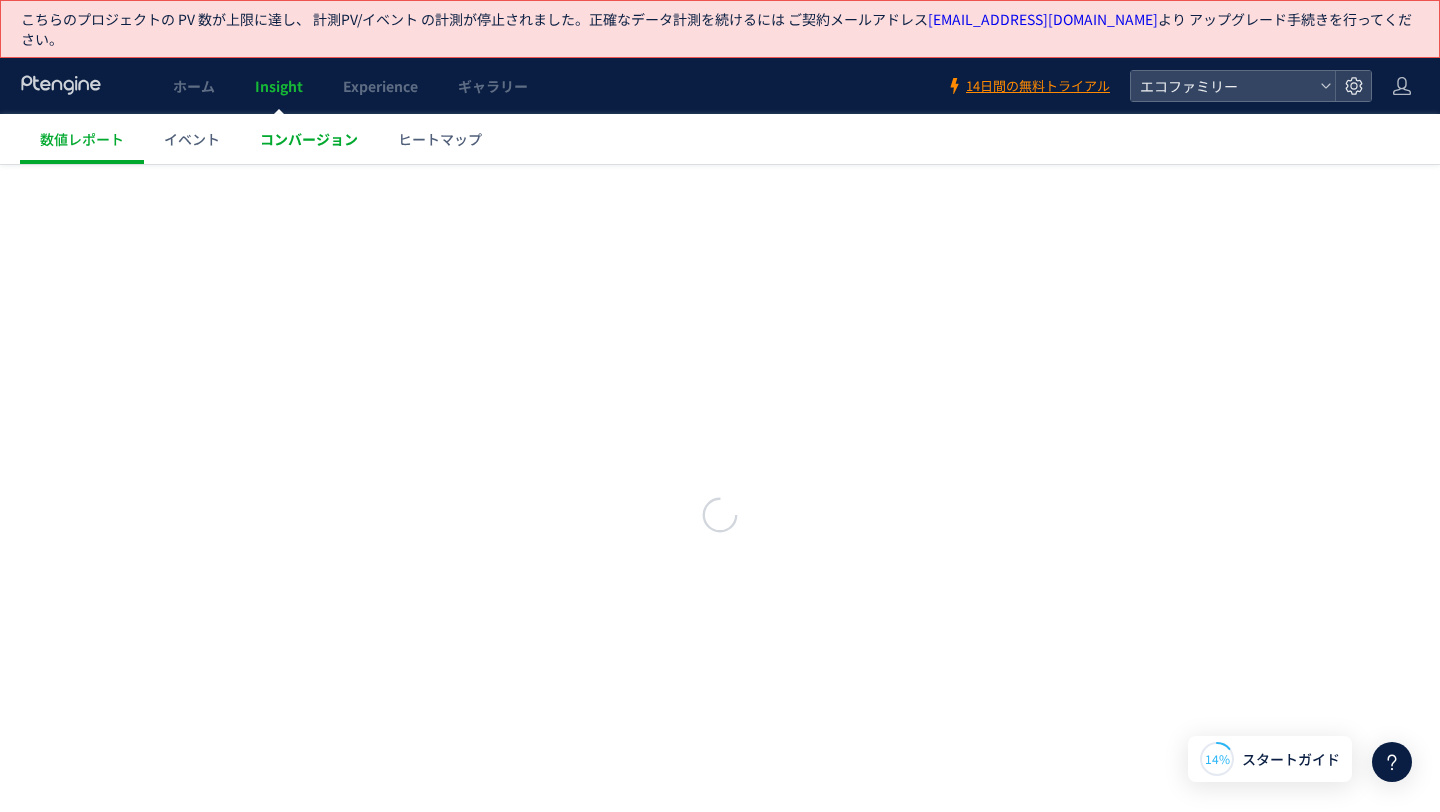 scroll, scrollTop: 0, scrollLeft: 0, axis: both 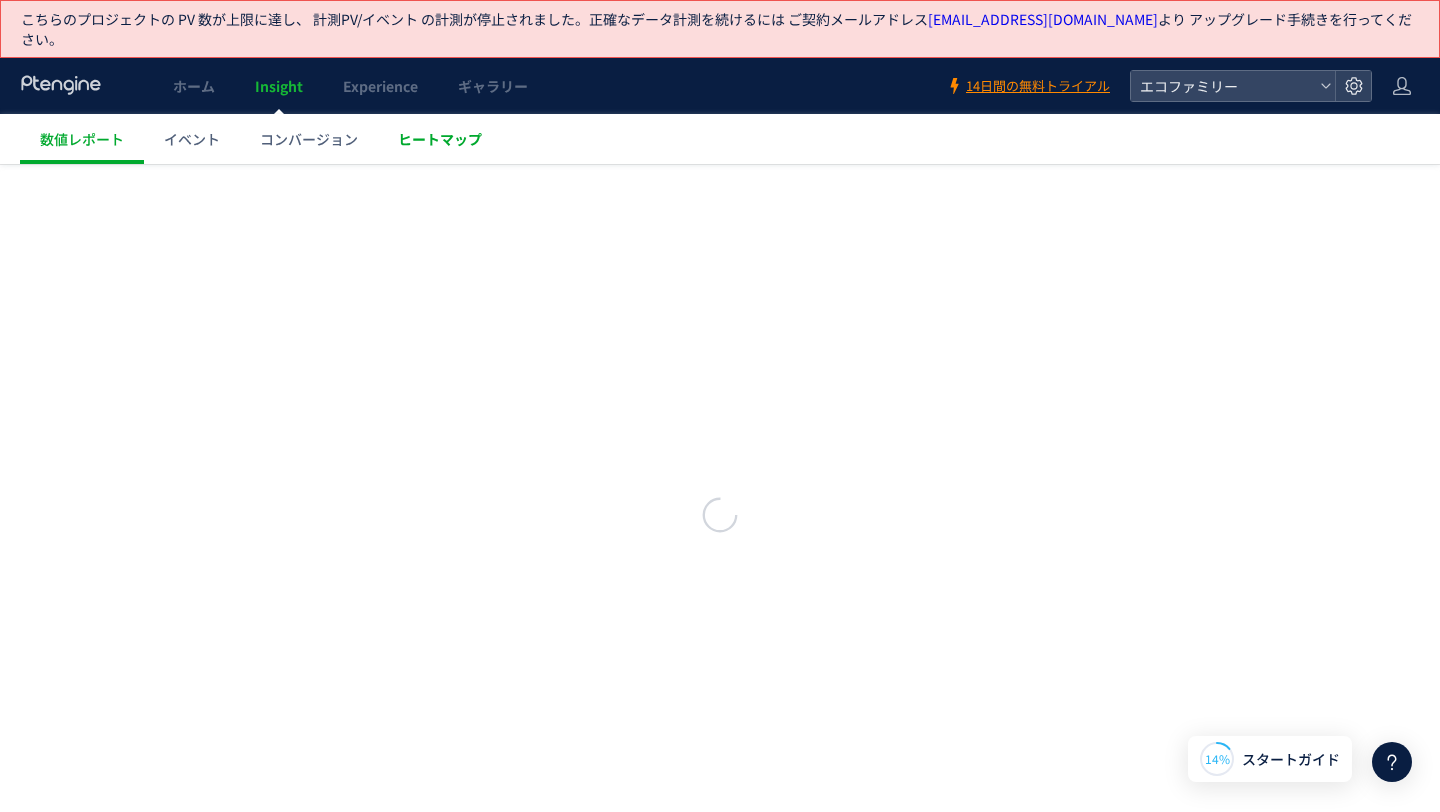 click on "ヒートマップ" at bounding box center (440, 139) 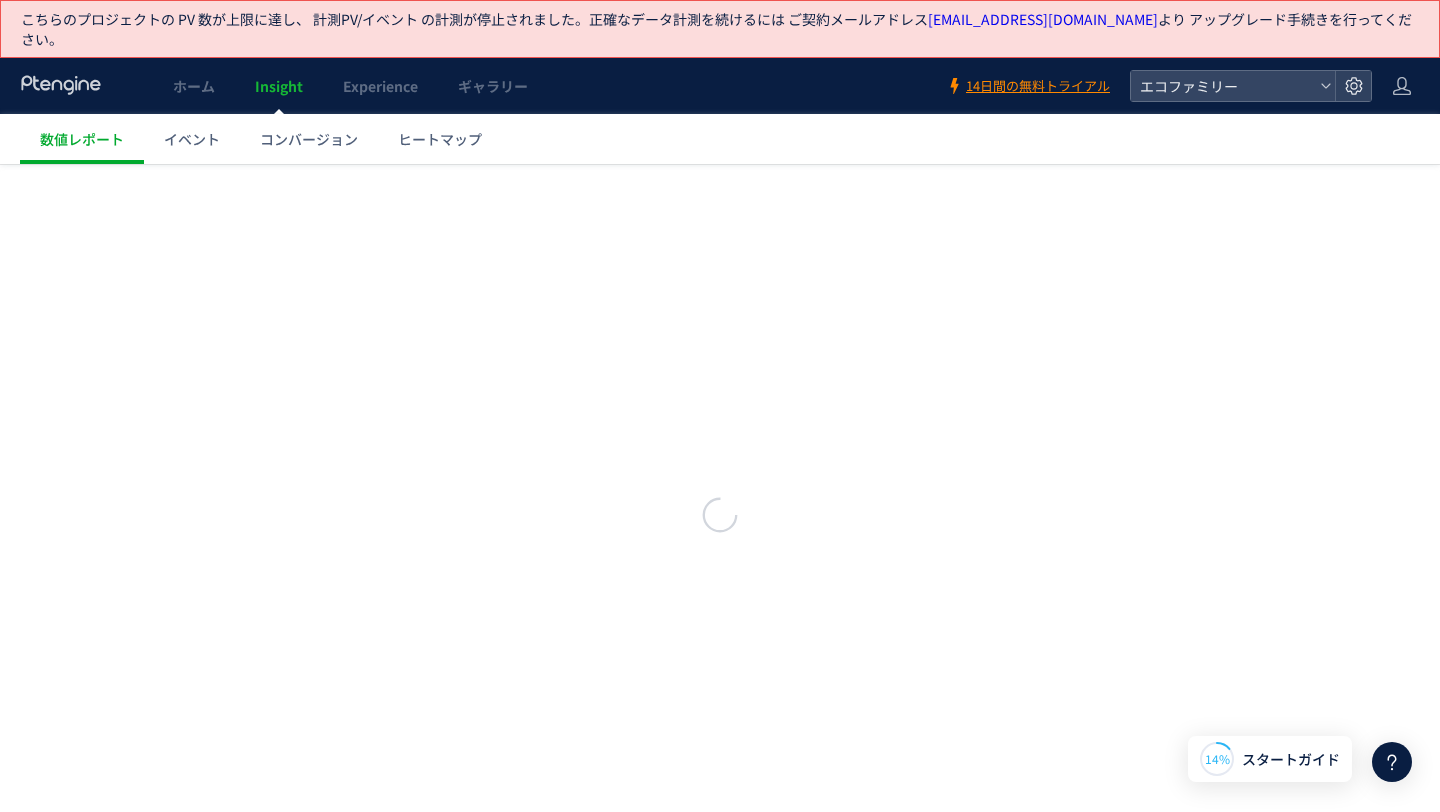 scroll, scrollTop: 0, scrollLeft: 0, axis: both 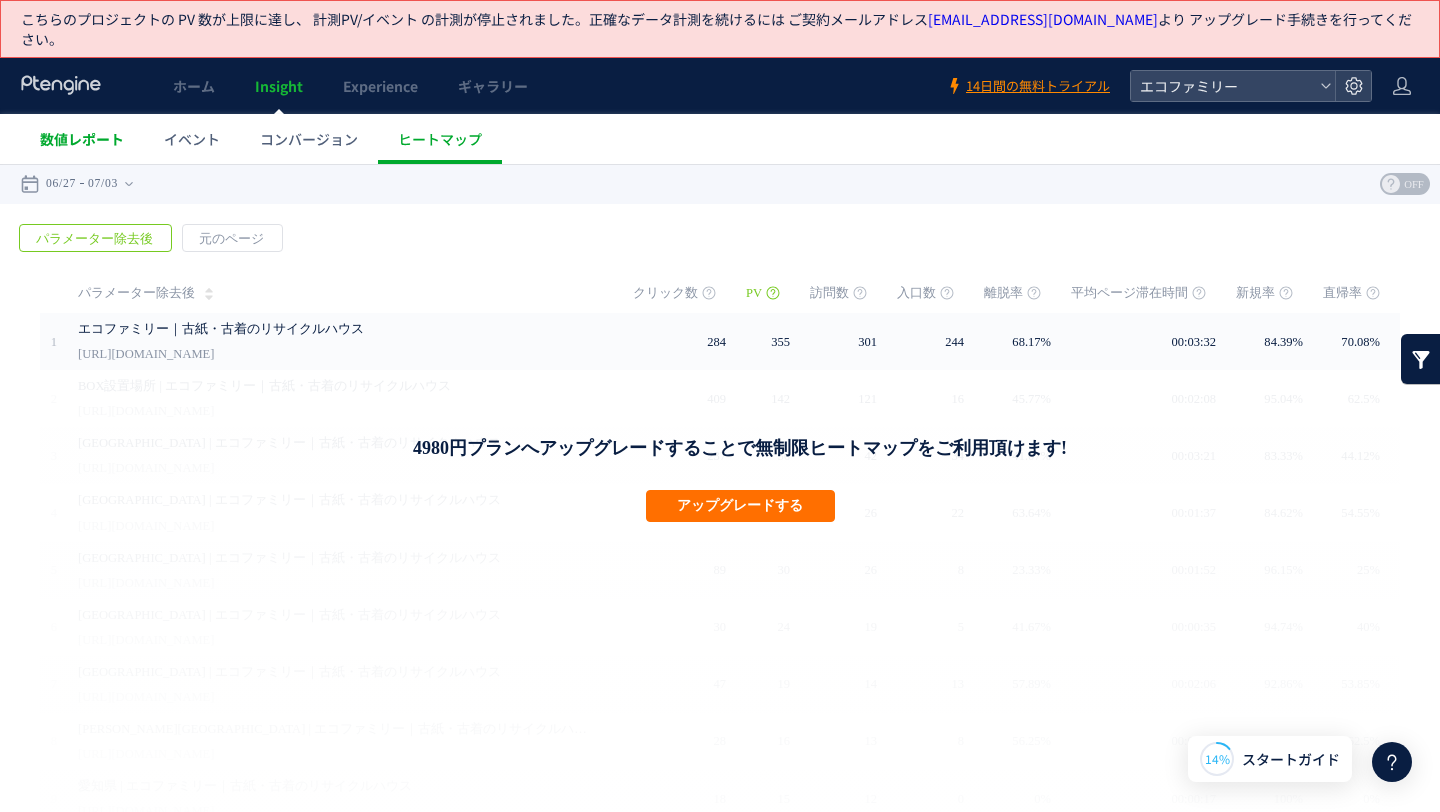 click on "数値レポート" at bounding box center (82, 139) 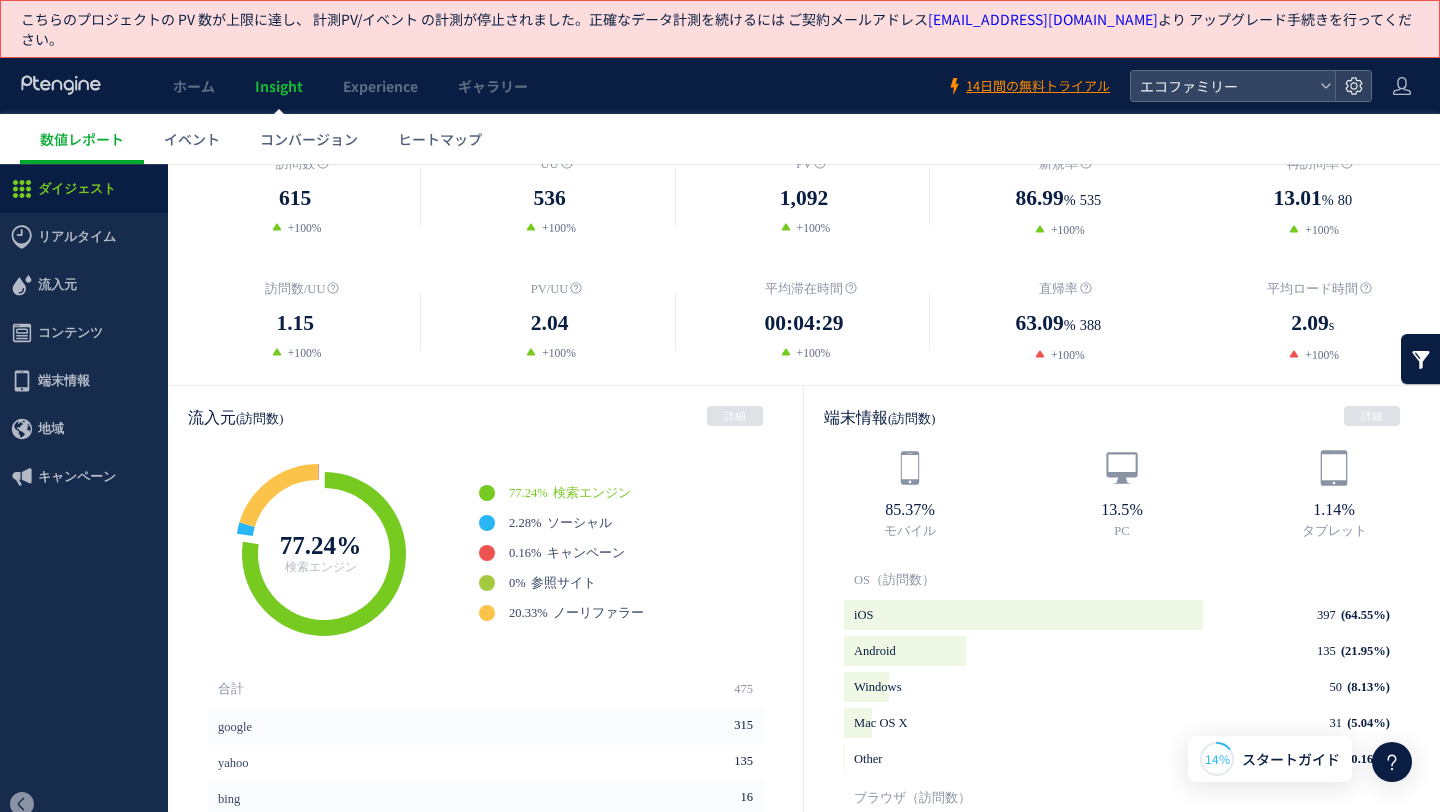 scroll, scrollTop: 336, scrollLeft: 0, axis: vertical 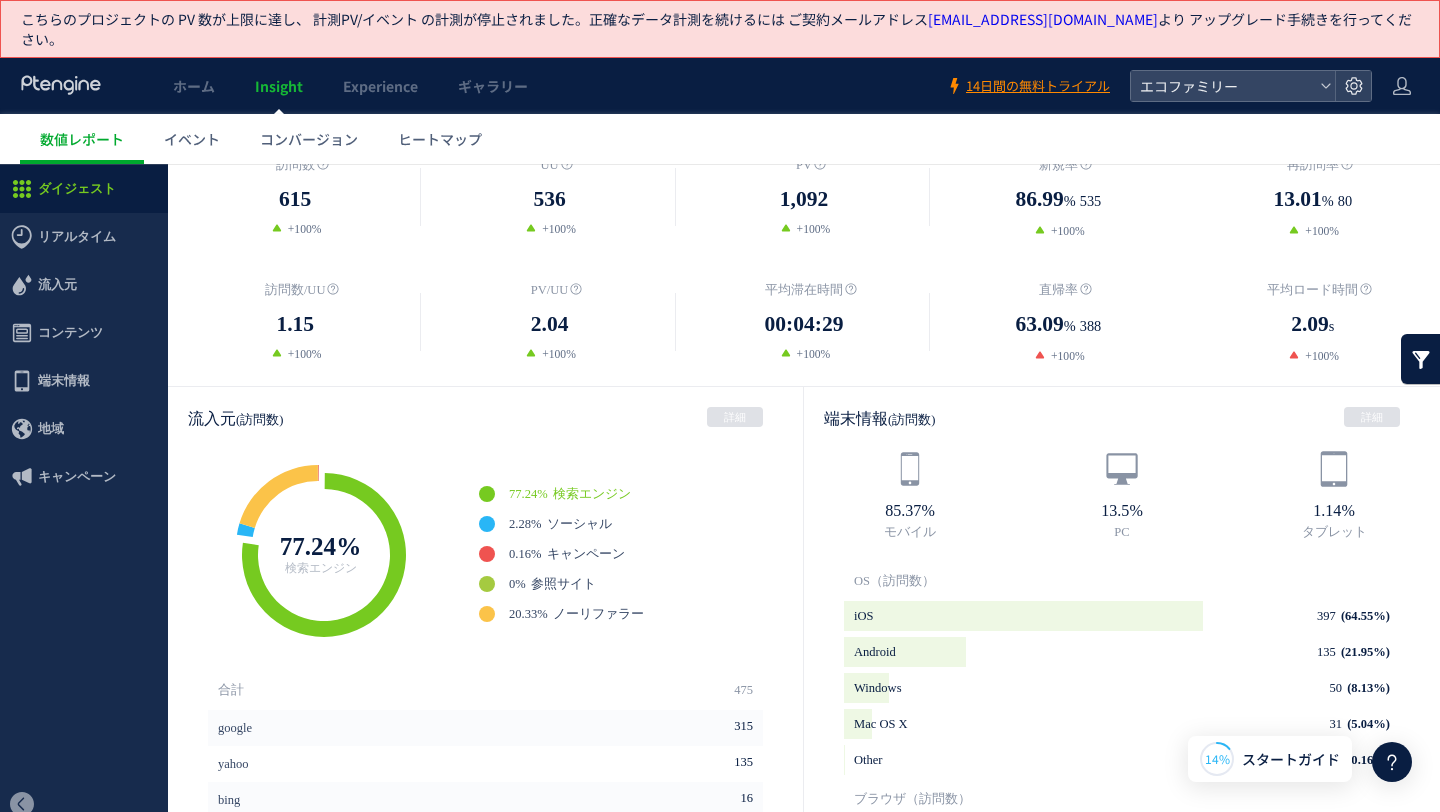 click at bounding box center [1421, 359] 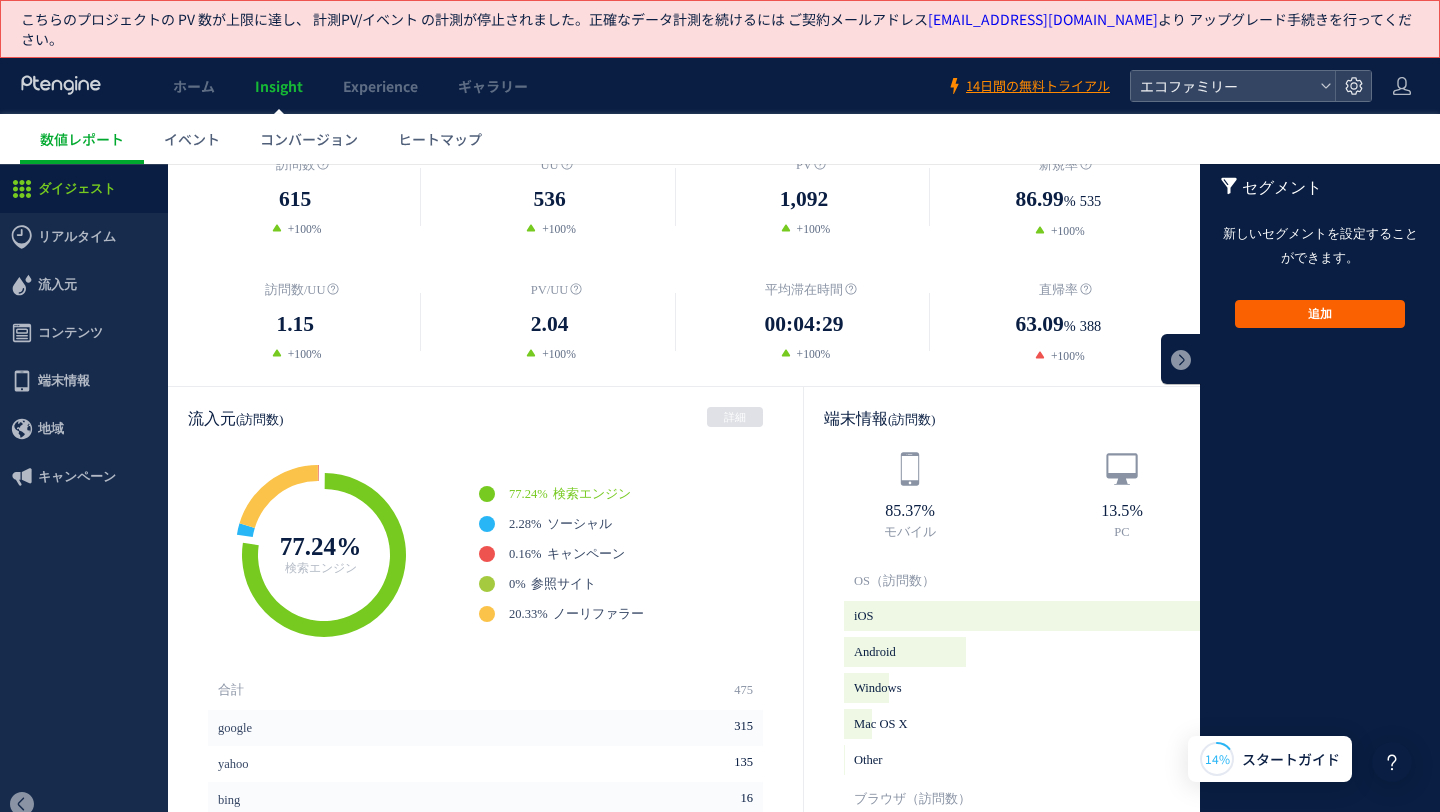 click on "追加" at bounding box center [1320, 314] 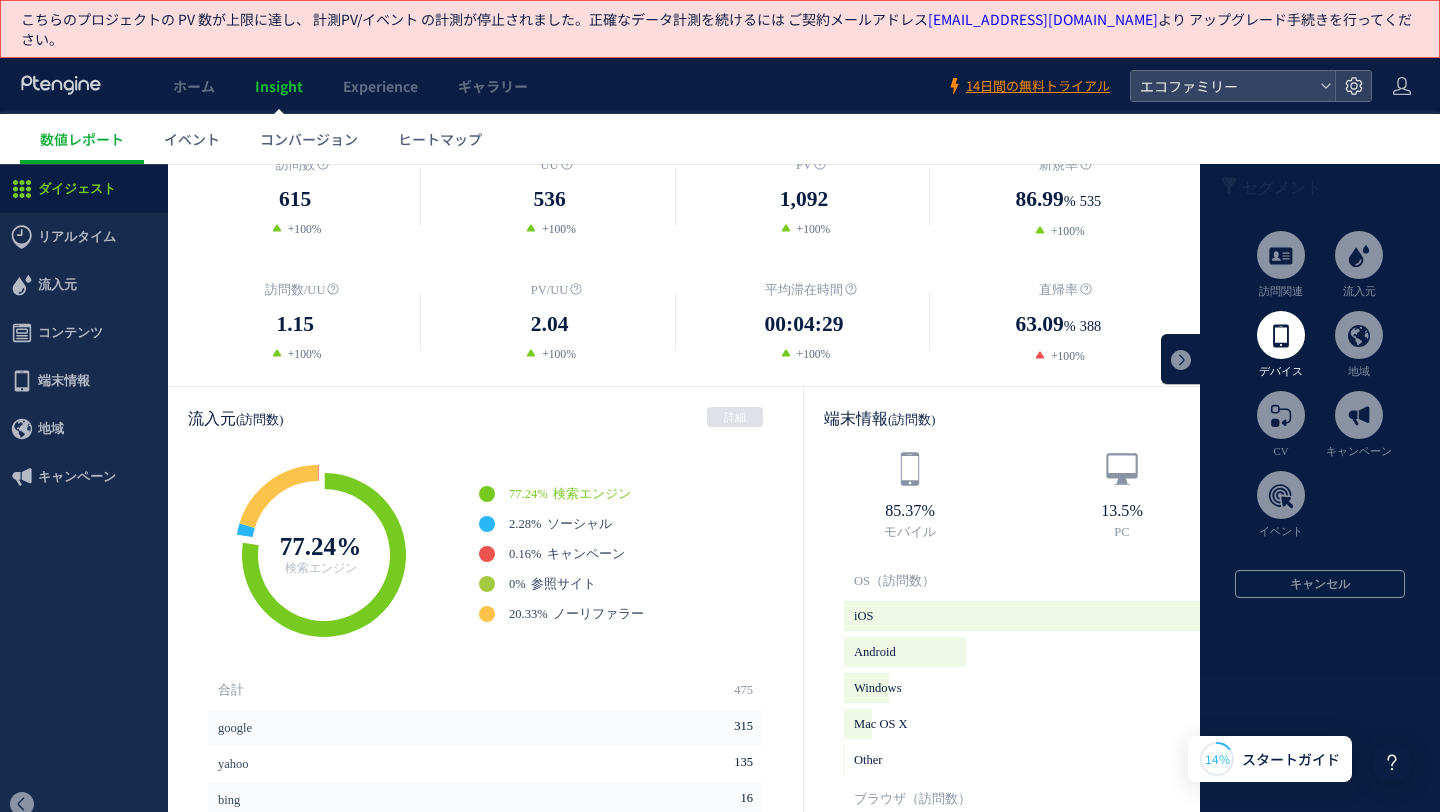 click at bounding box center [1281, 335] 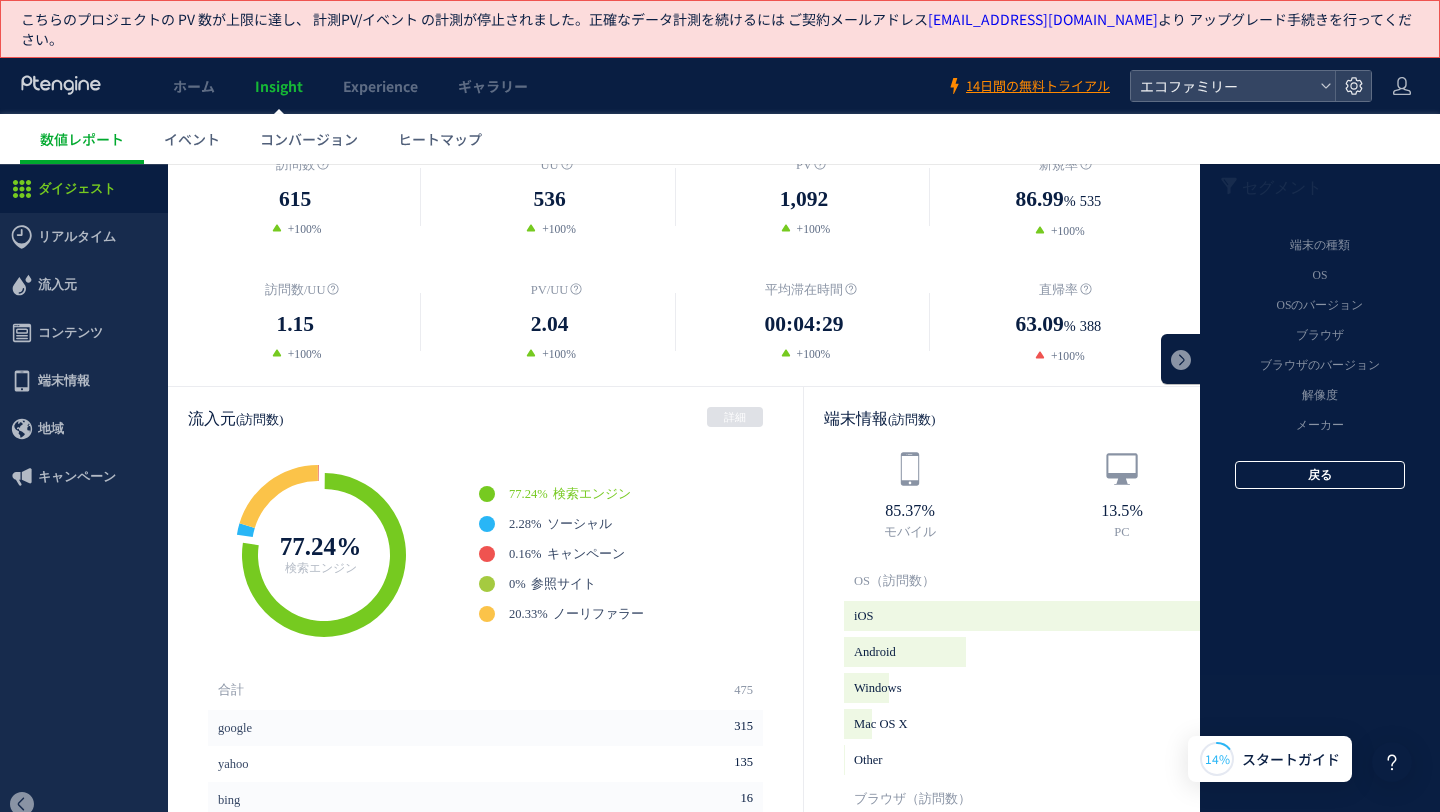 click on "戻る" at bounding box center [1320, 475] 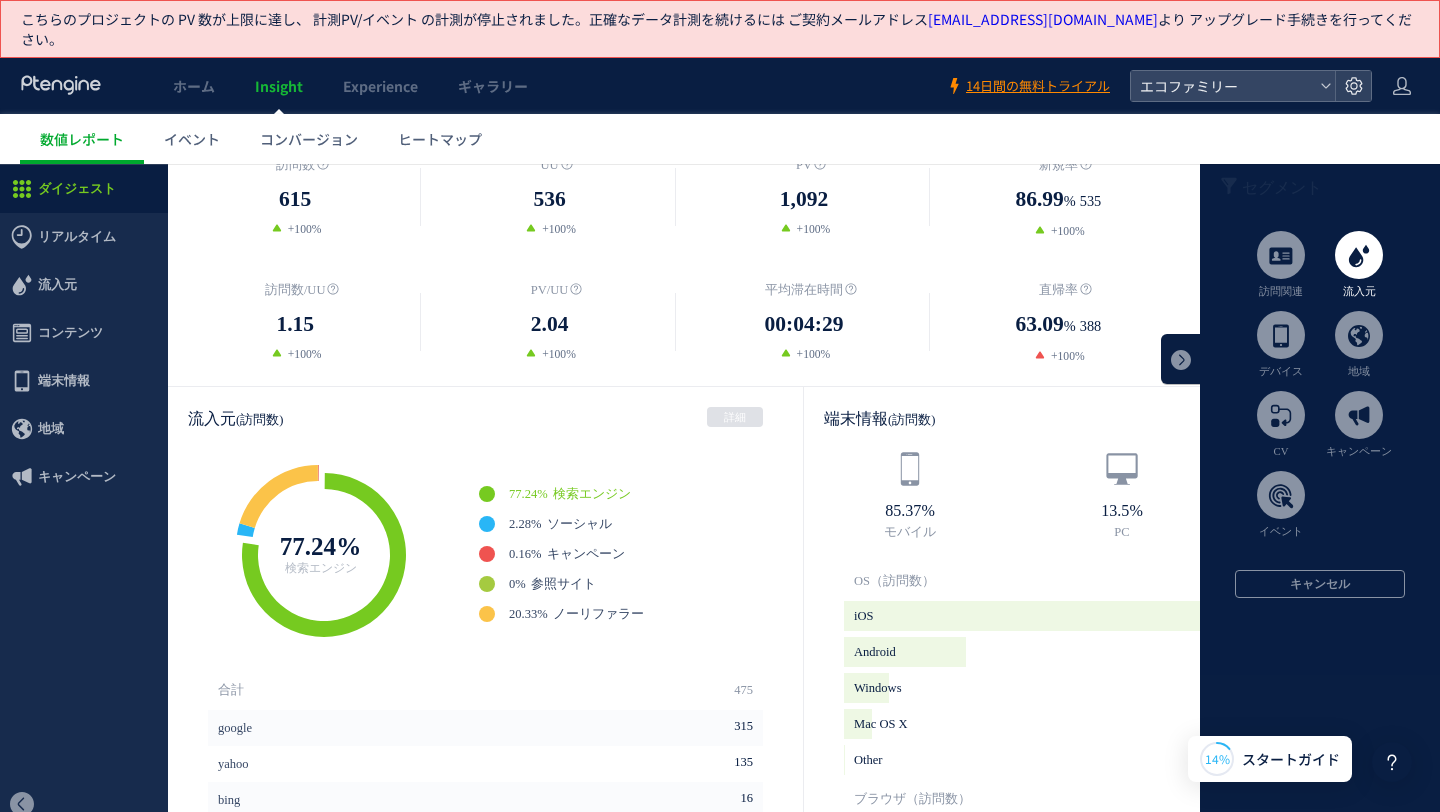 click at bounding box center (1359, 255) 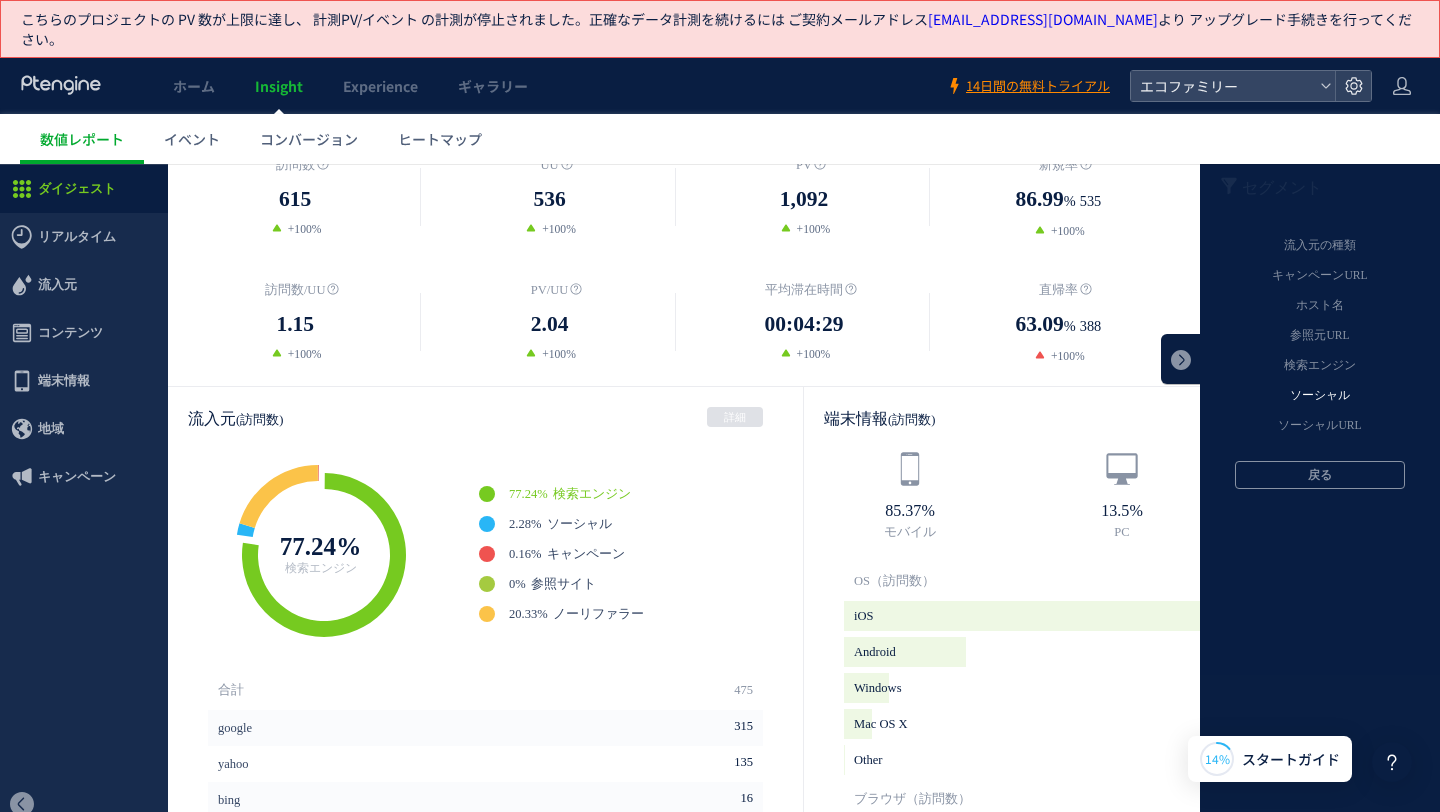 click on "ソーシャル" at bounding box center [1320, 396] 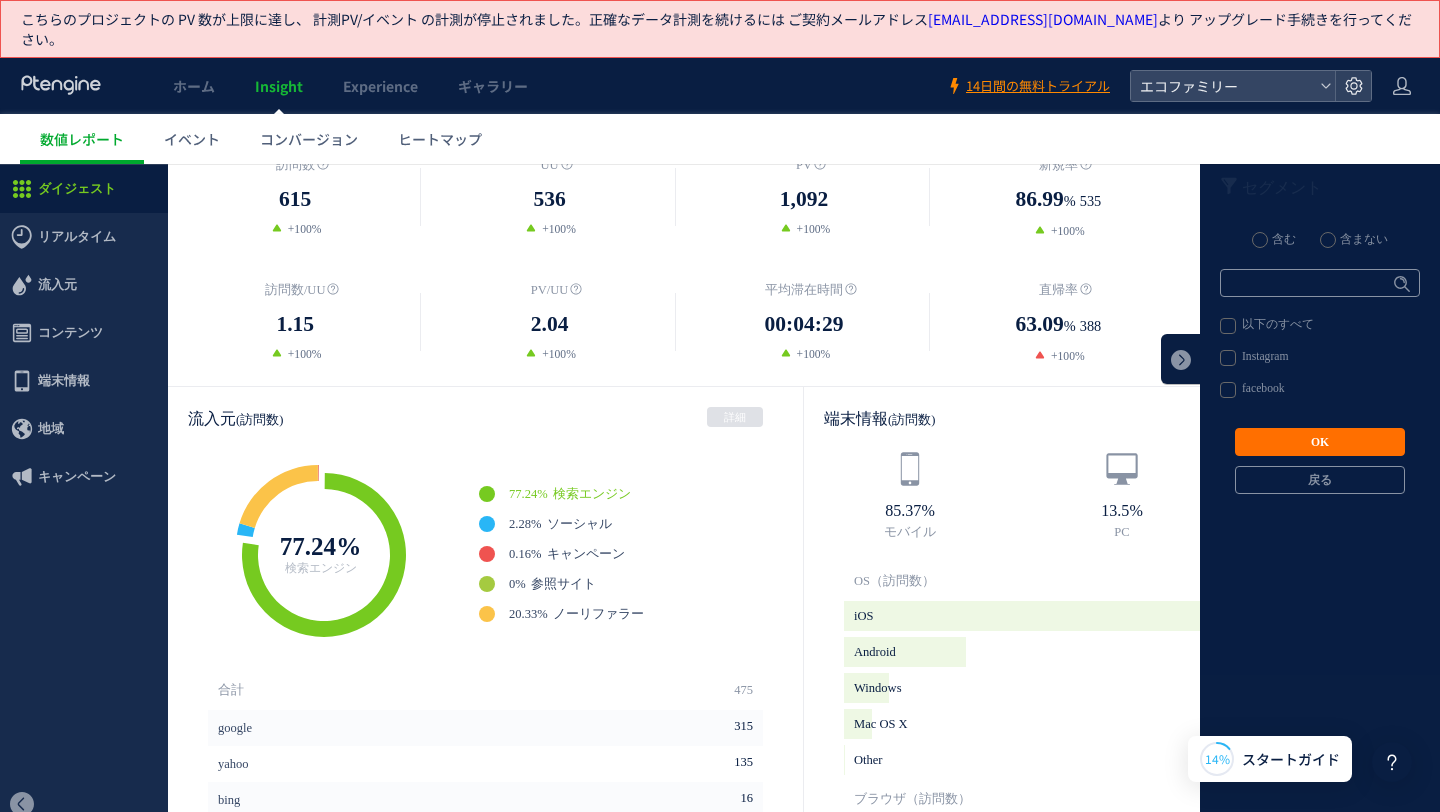 click on "Instagram" at bounding box center [1320, 358] 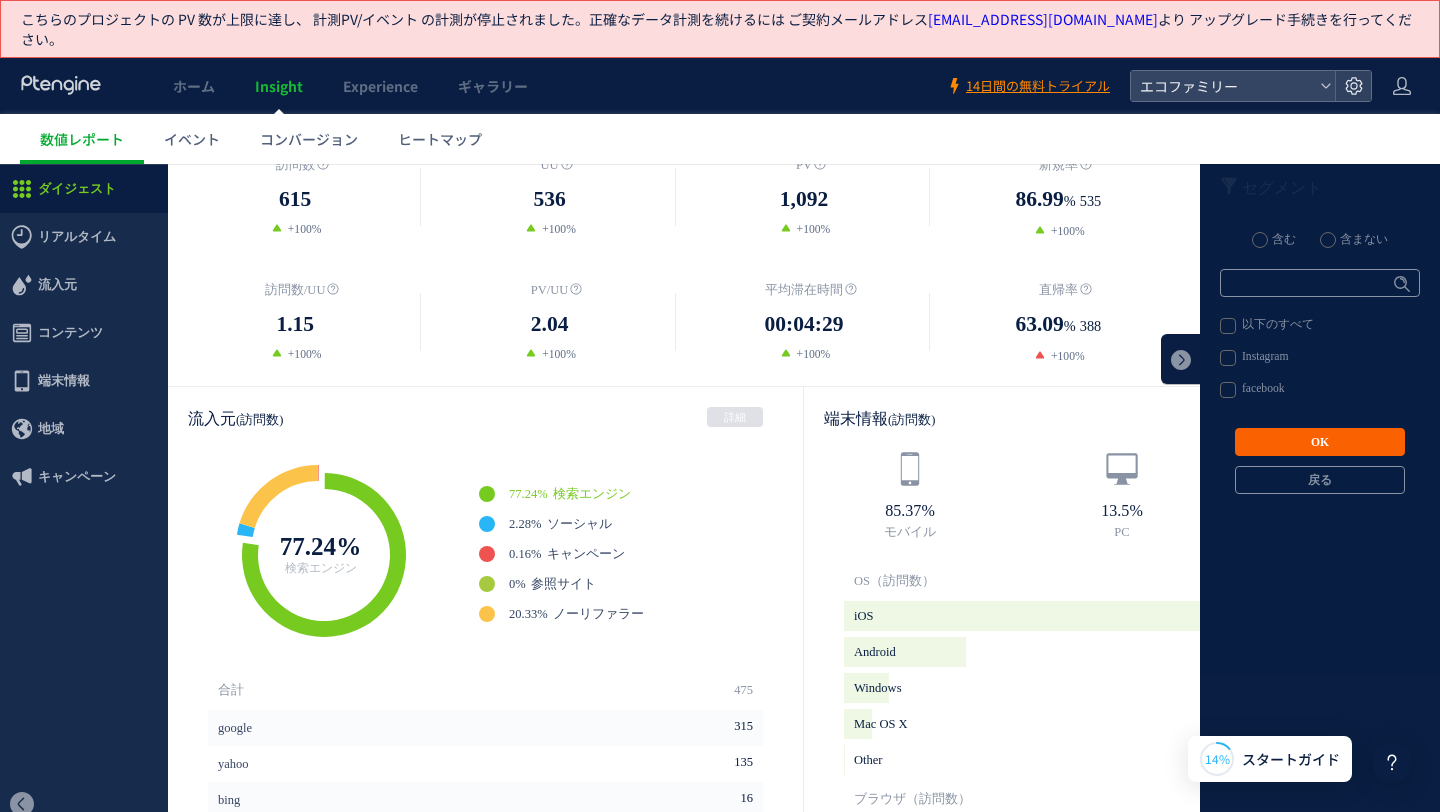 click on "OK" at bounding box center (1320, 442) 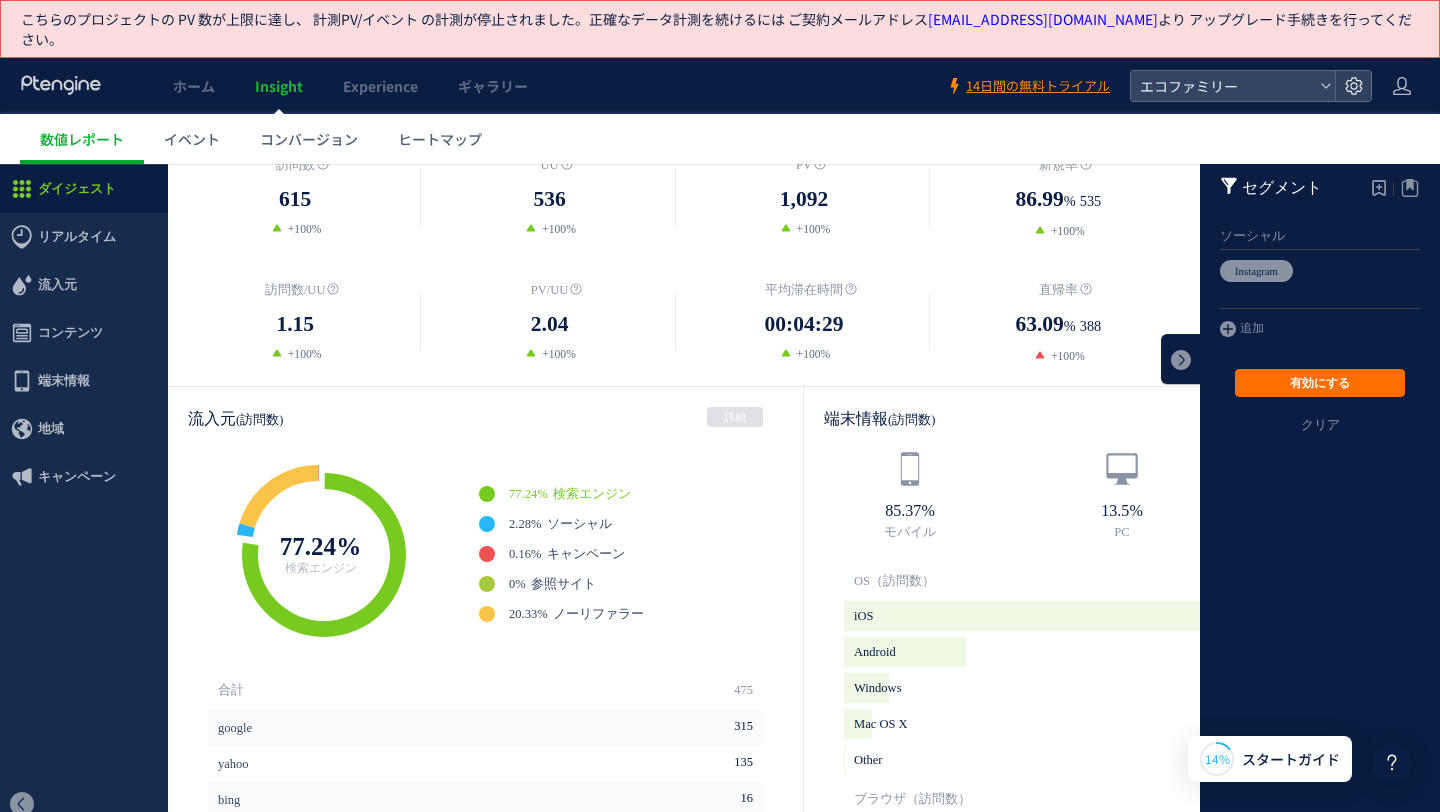 click on "有効にする" at bounding box center (1320, 383) 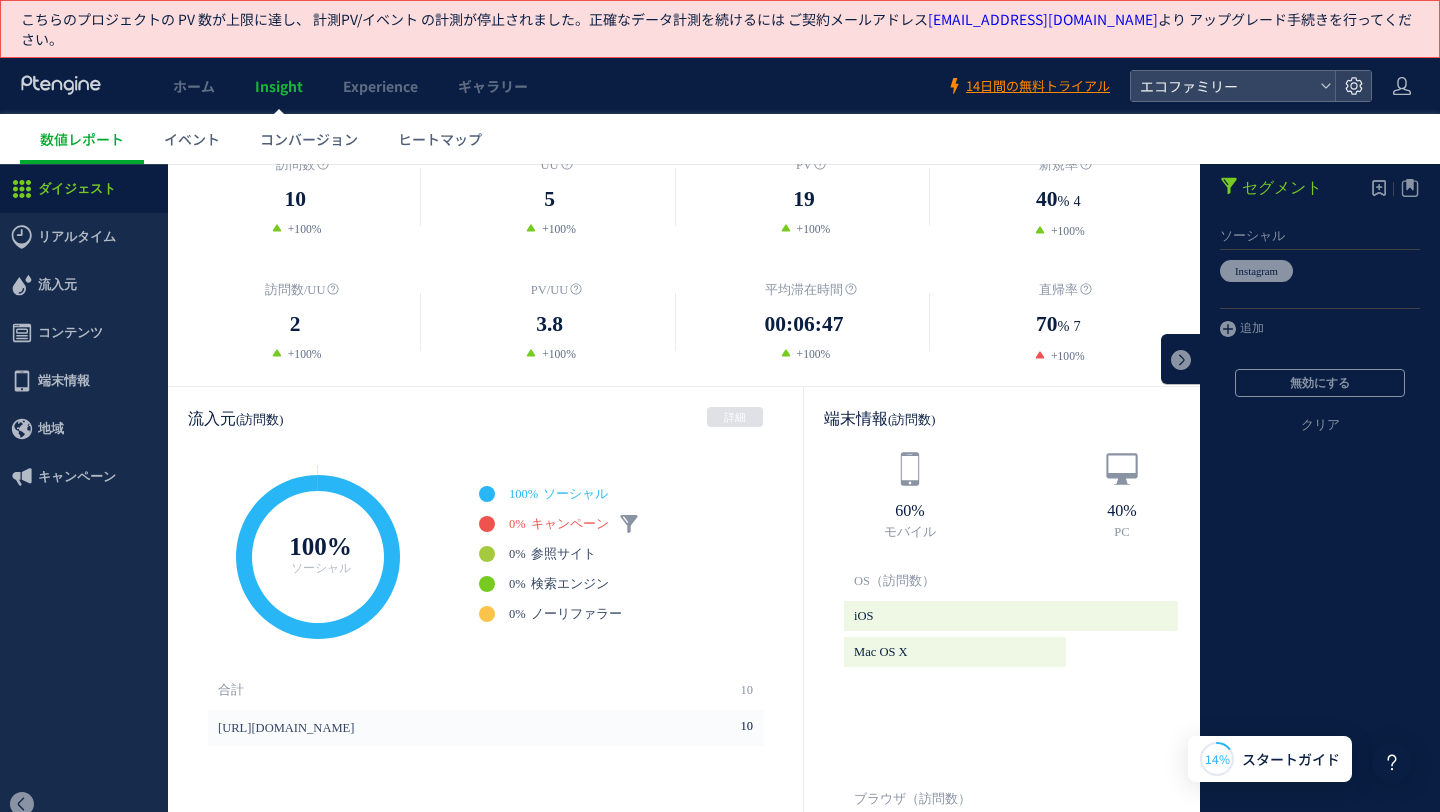 click on "0%" at bounding box center (517, 524) 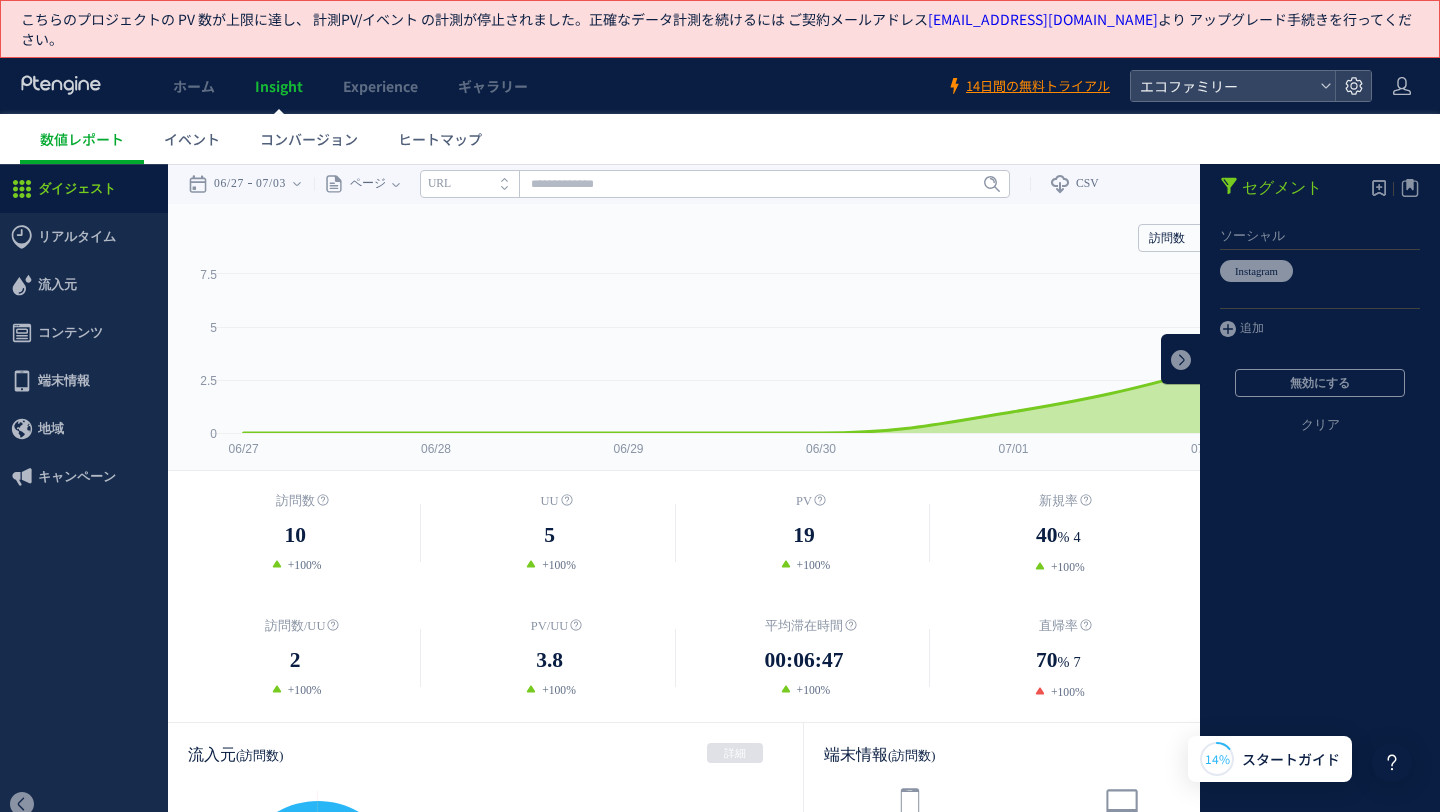 scroll, scrollTop: 5, scrollLeft: 0, axis: vertical 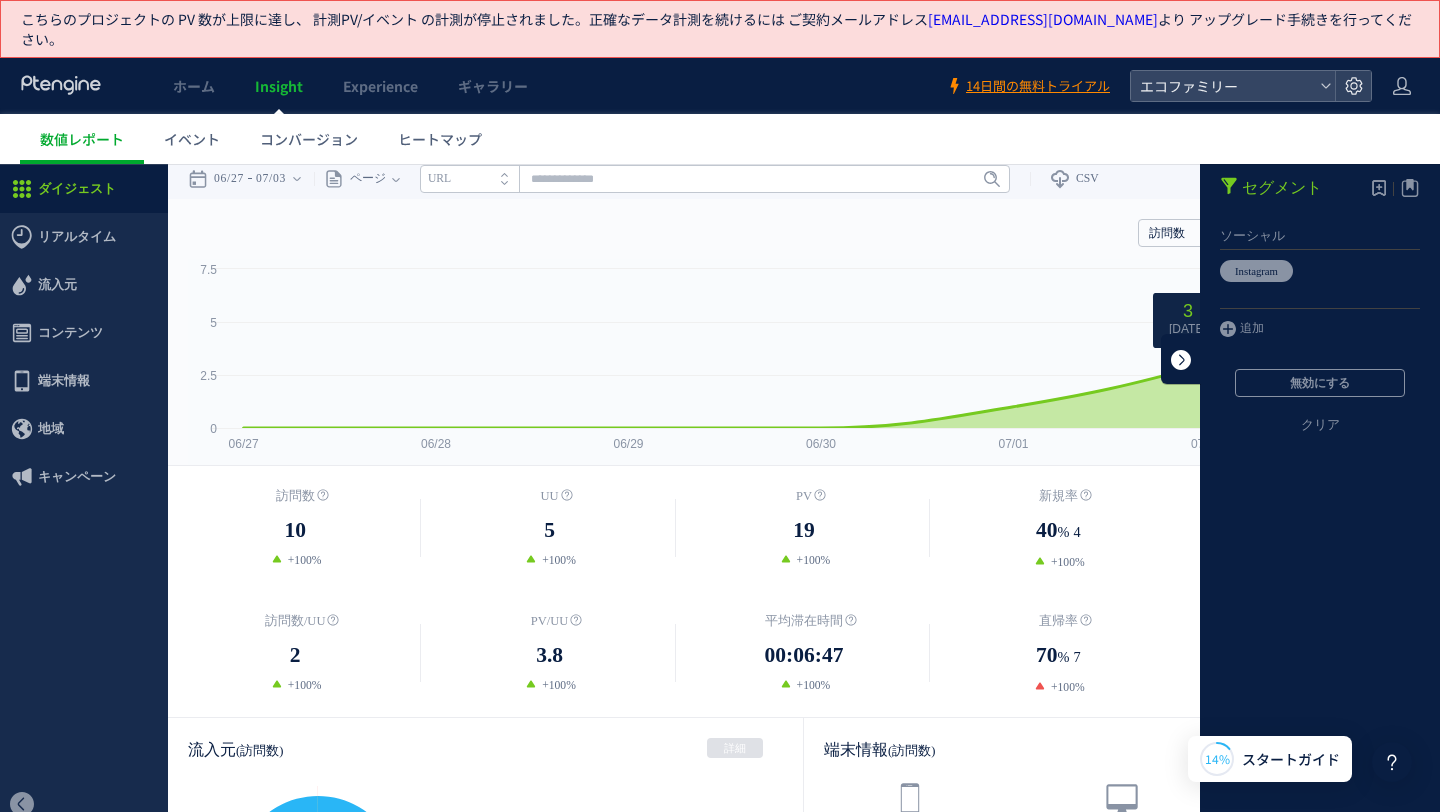 click at bounding box center [1181, 359] 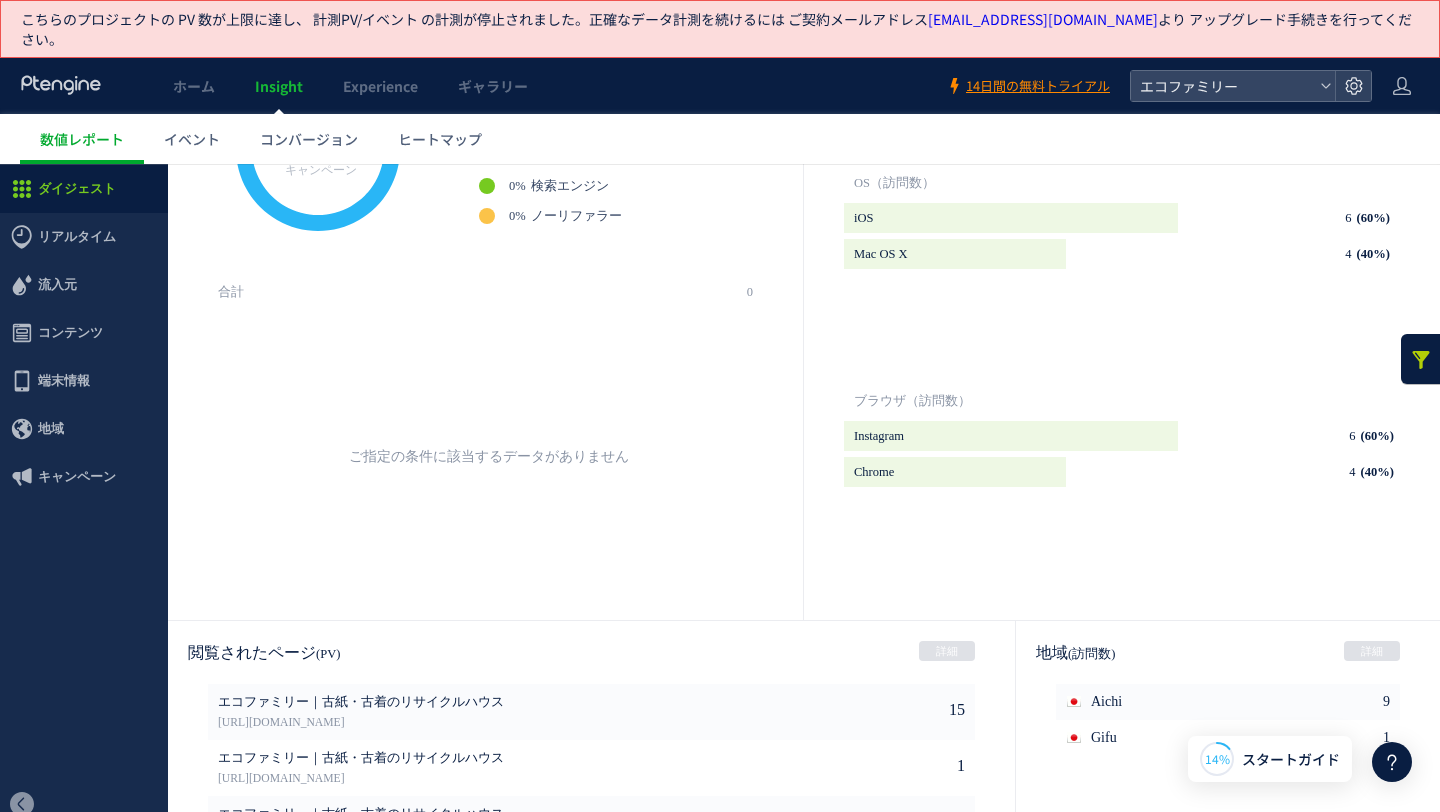 scroll, scrollTop: 0, scrollLeft: 0, axis: both 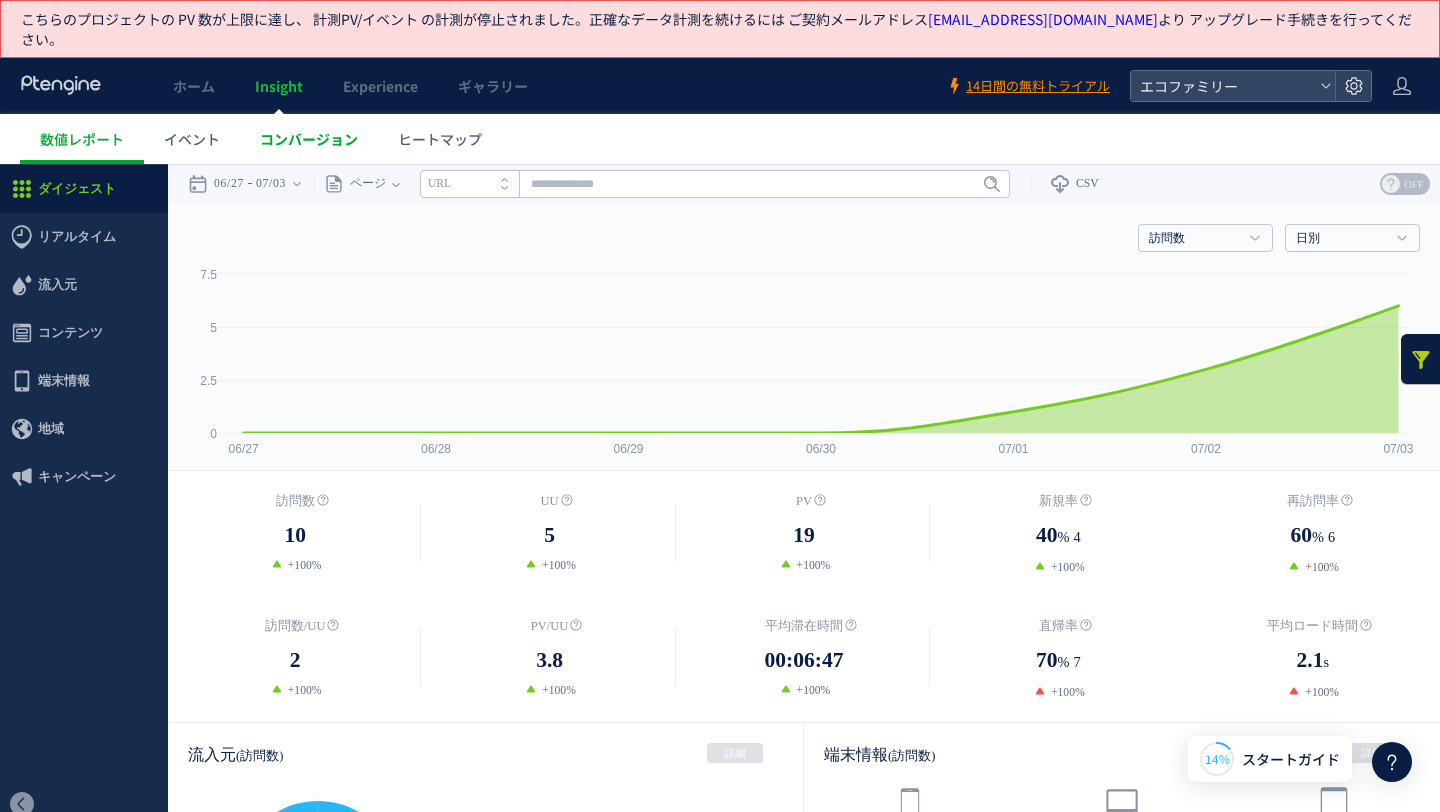 click on "コンバージョン" at bounding box center (309, 139) 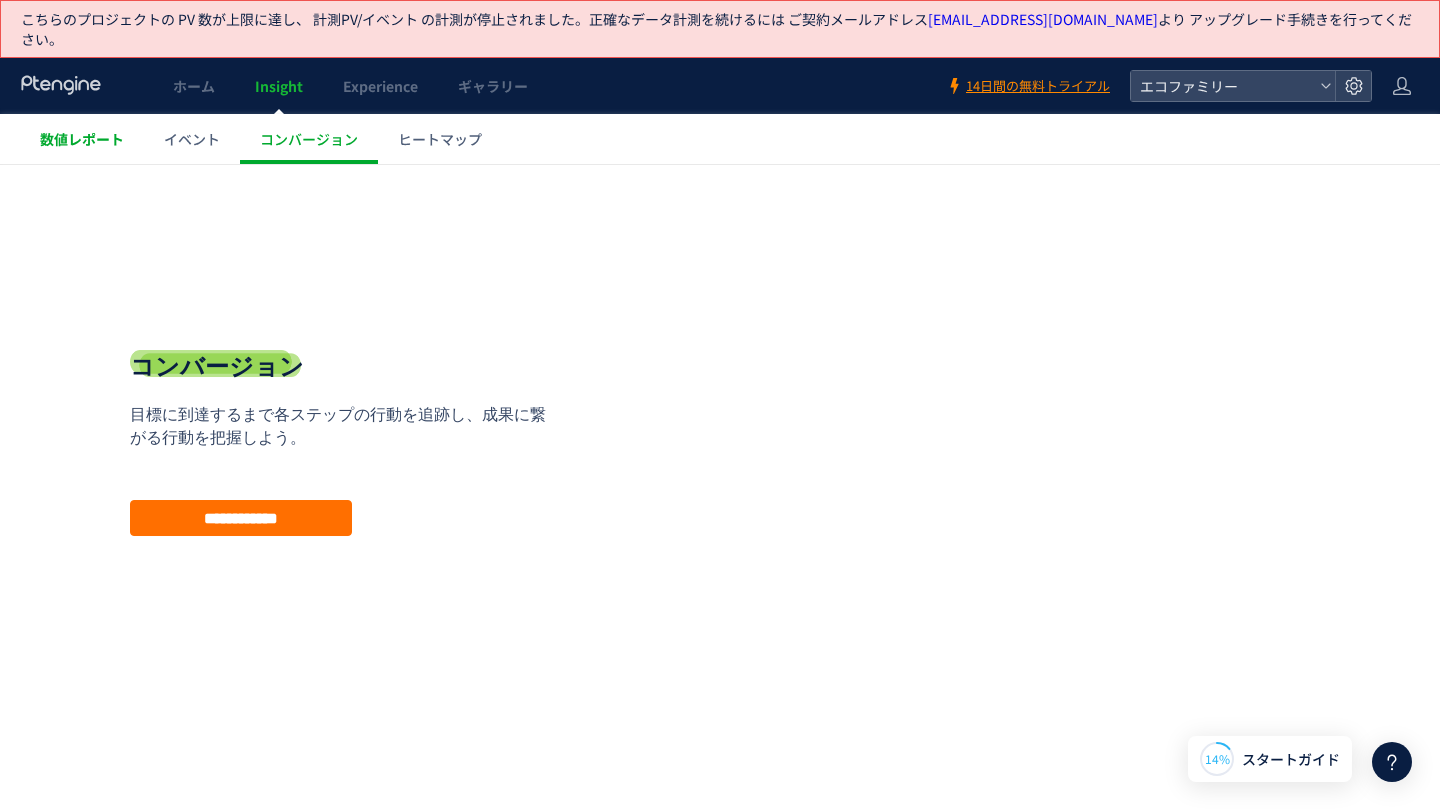 click on "数値レポート" at bounding box center (82, 139) 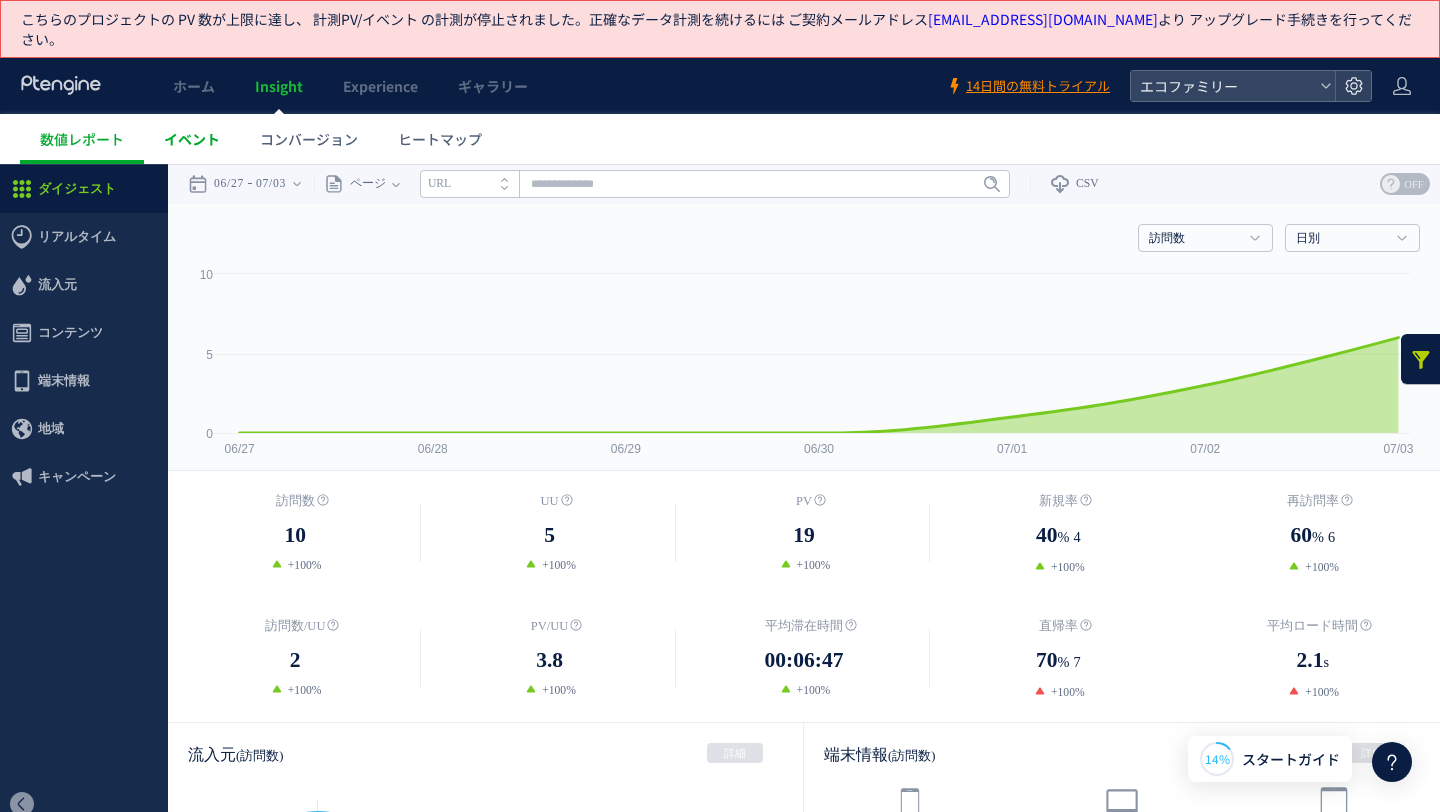 click on "イベント" at bounding box center [192, 139] 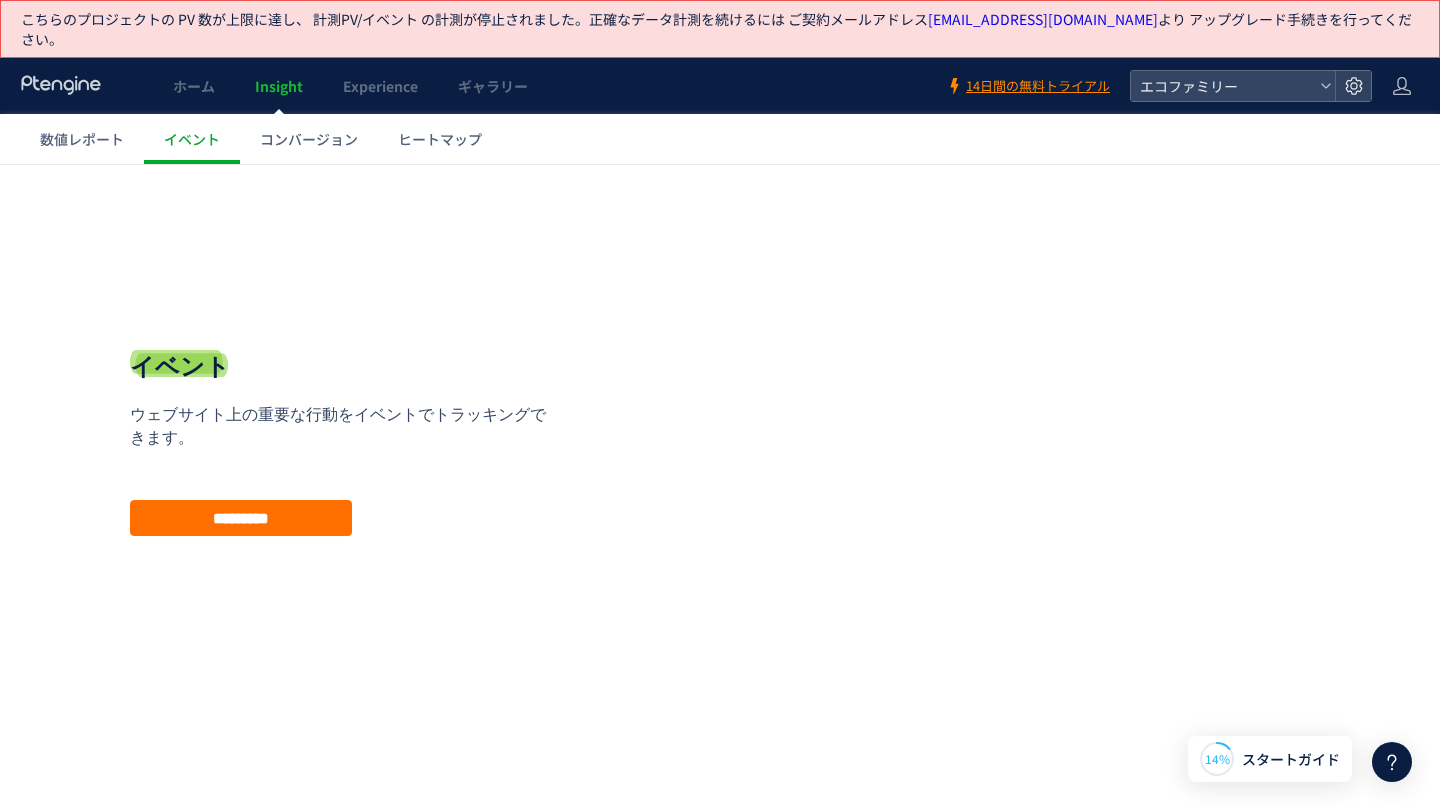 click on "数値レポート" at bounding box center (82, 139) 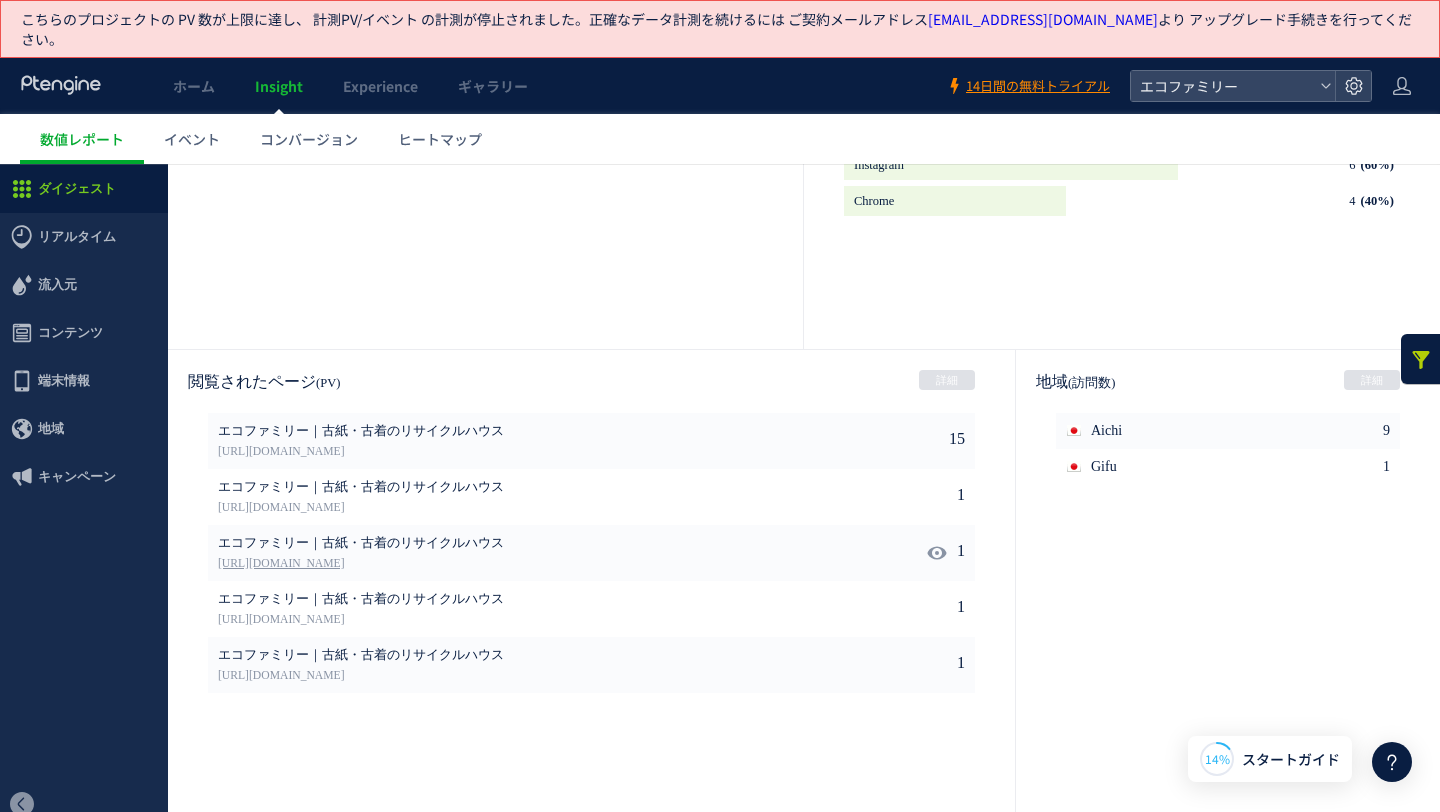 scroll, scrollTop: 0, scrollLeft: 0, axis: both 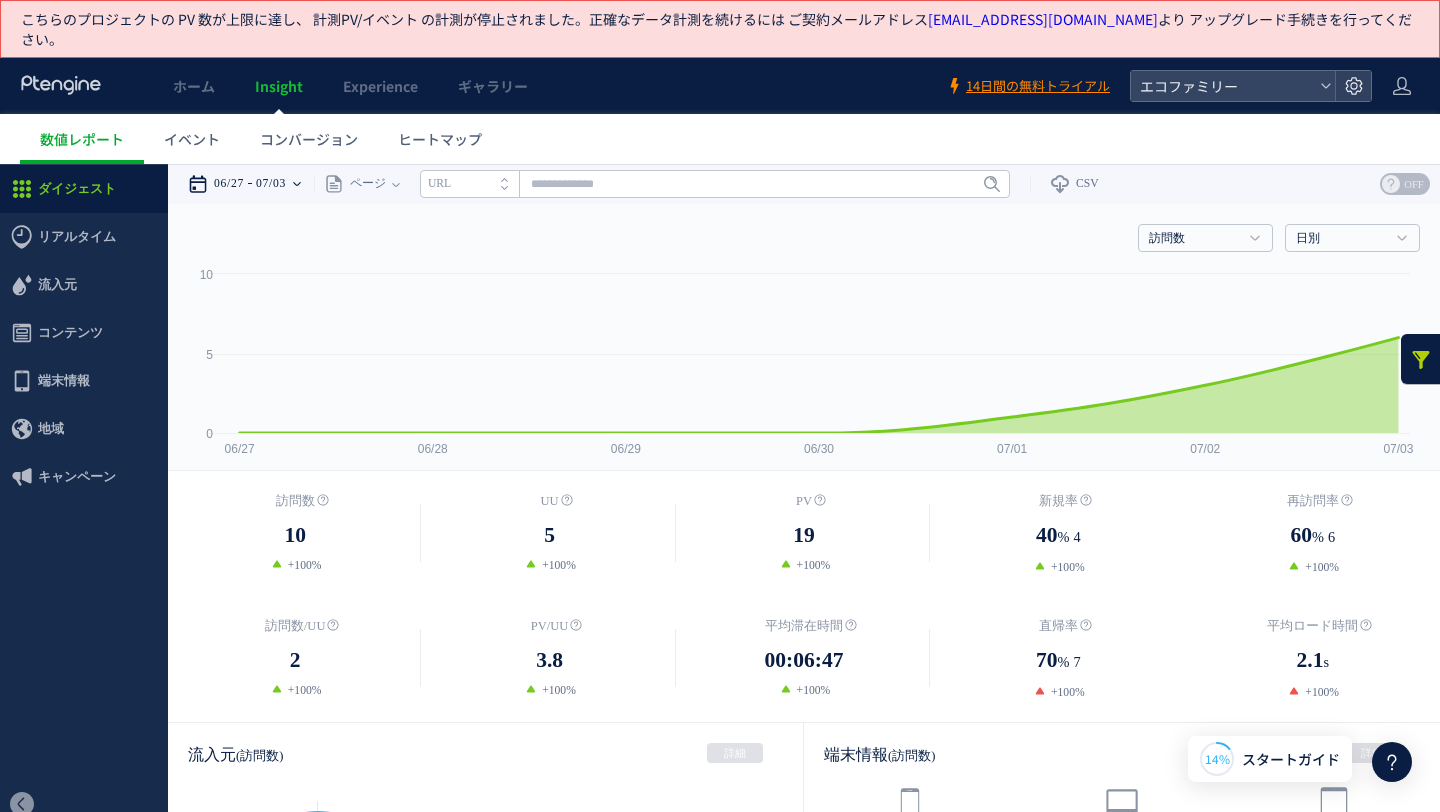 click on "06/27
07/03" at bounding box center (251, 184) 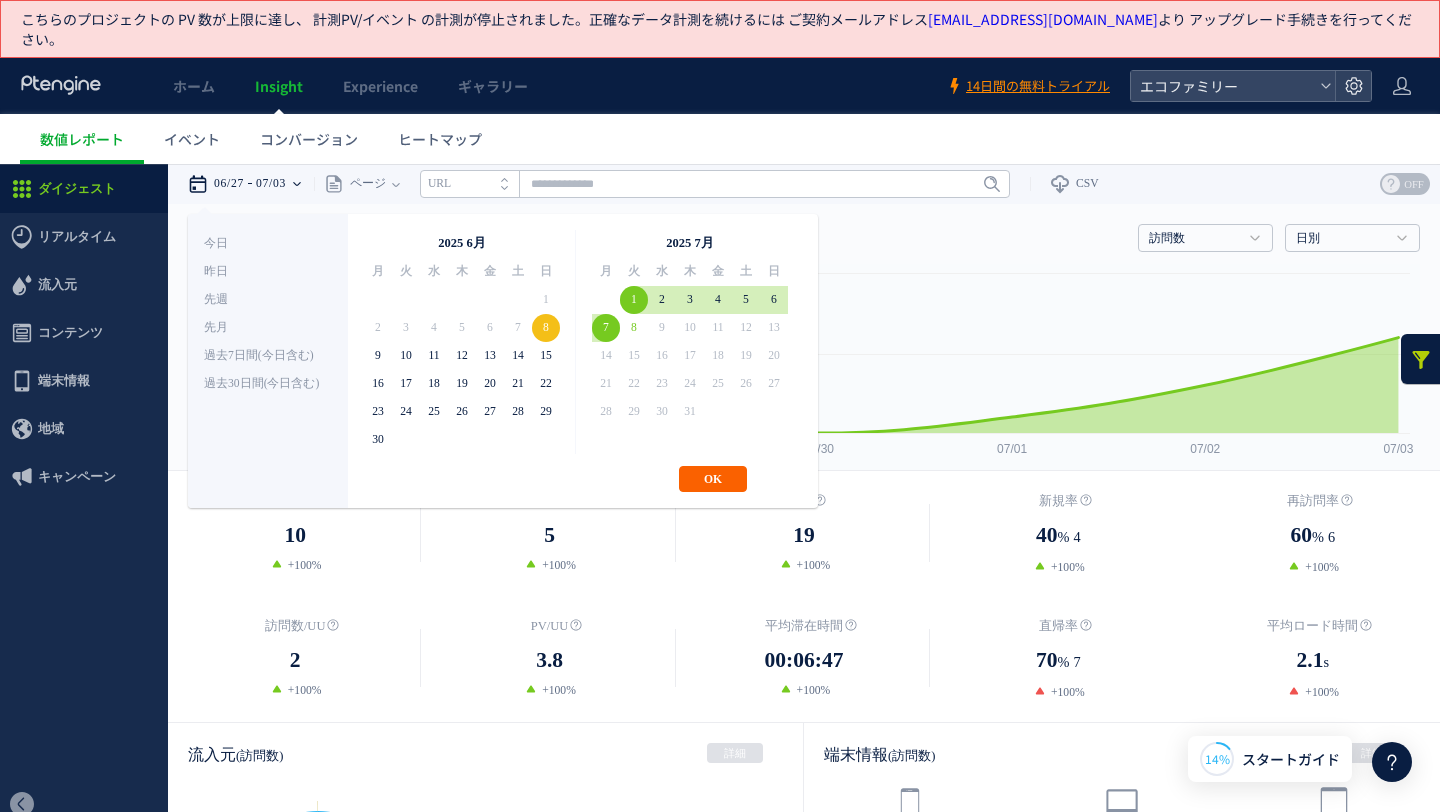 click on "OK" at bounding box center (713, 479) 